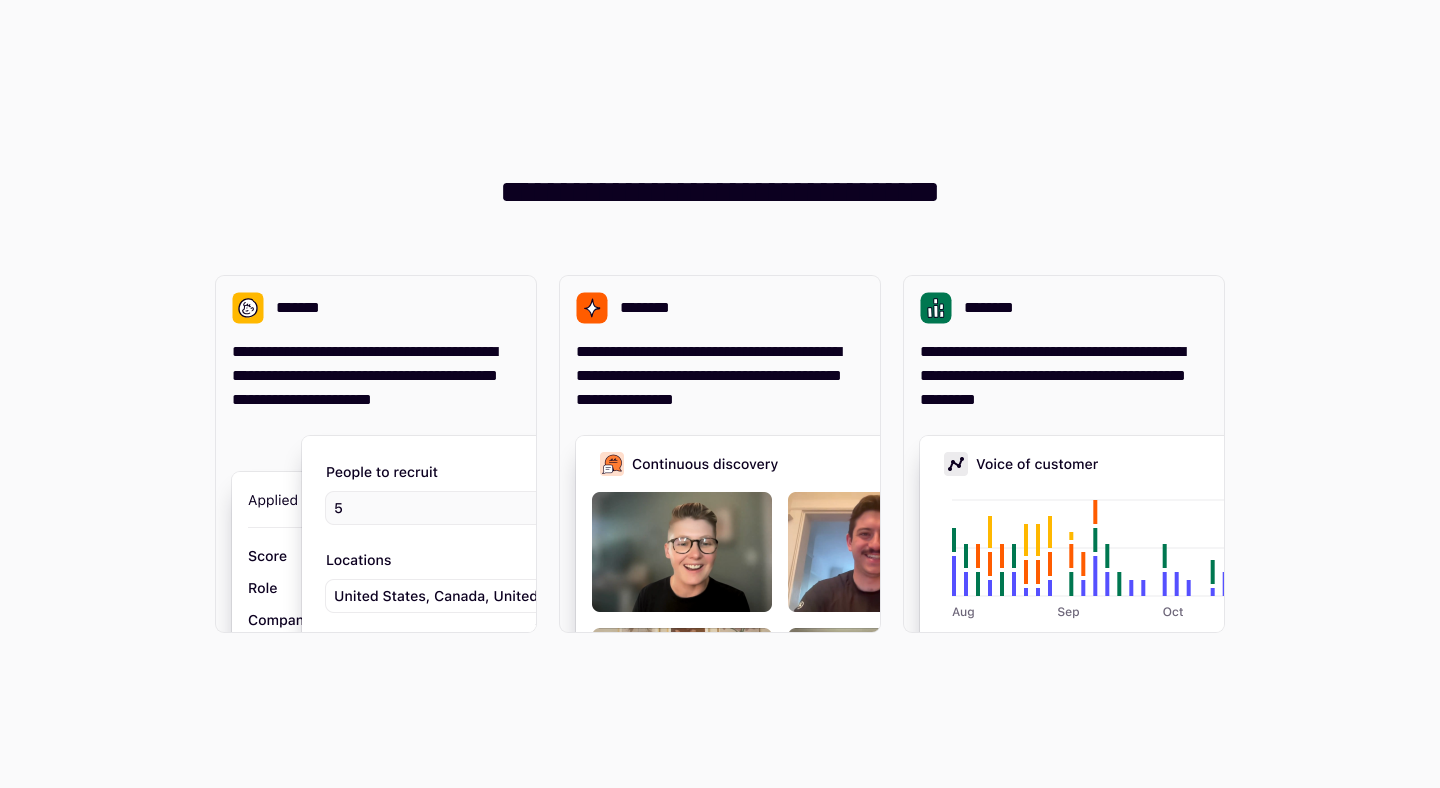 scroll, scrollTop: 0, scrollLeft: 0, axis: both 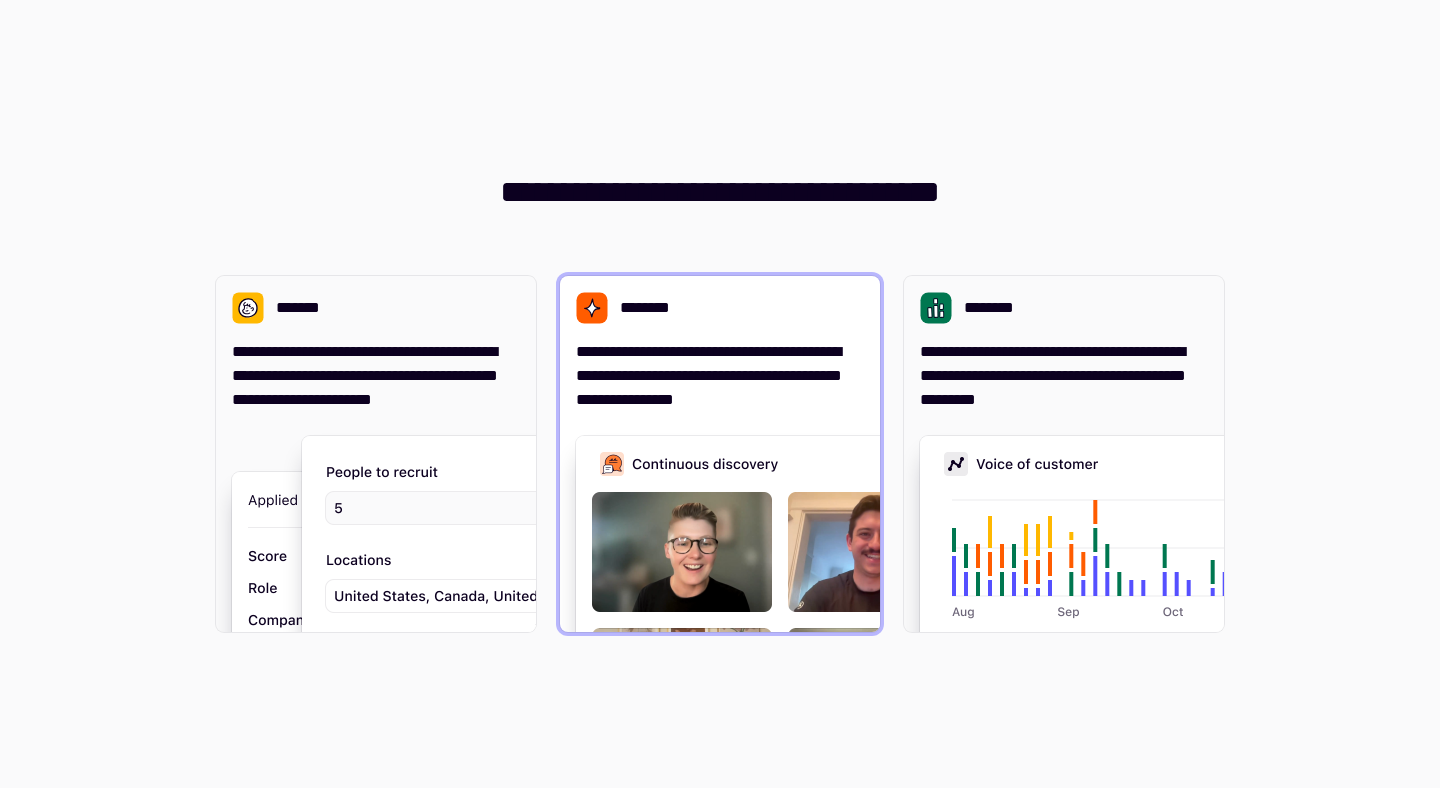 click on "**********" at bounding box center (720, 376) 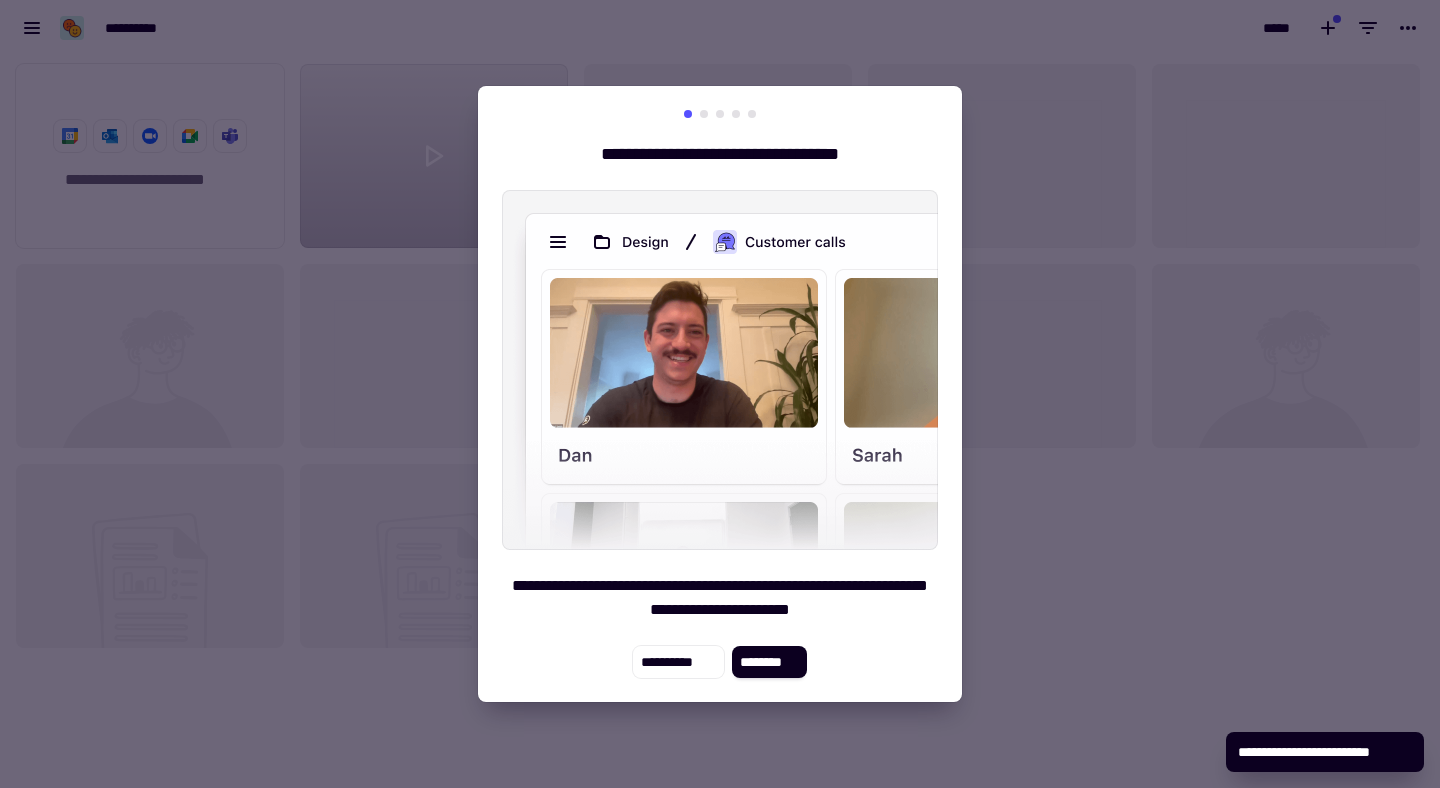 scroll, scrollTop: 1, scrollLeft: 1, axis: both 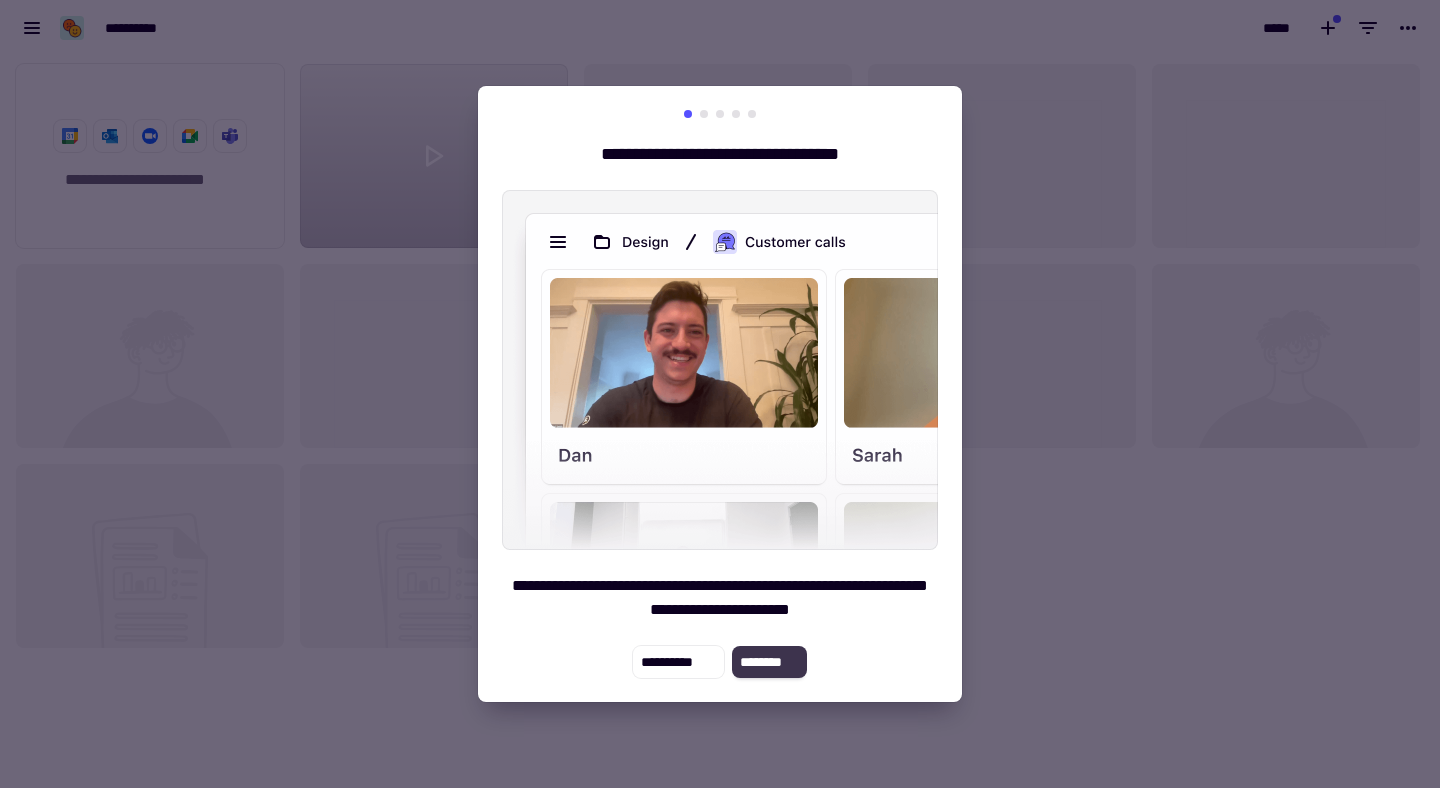 click on "********" 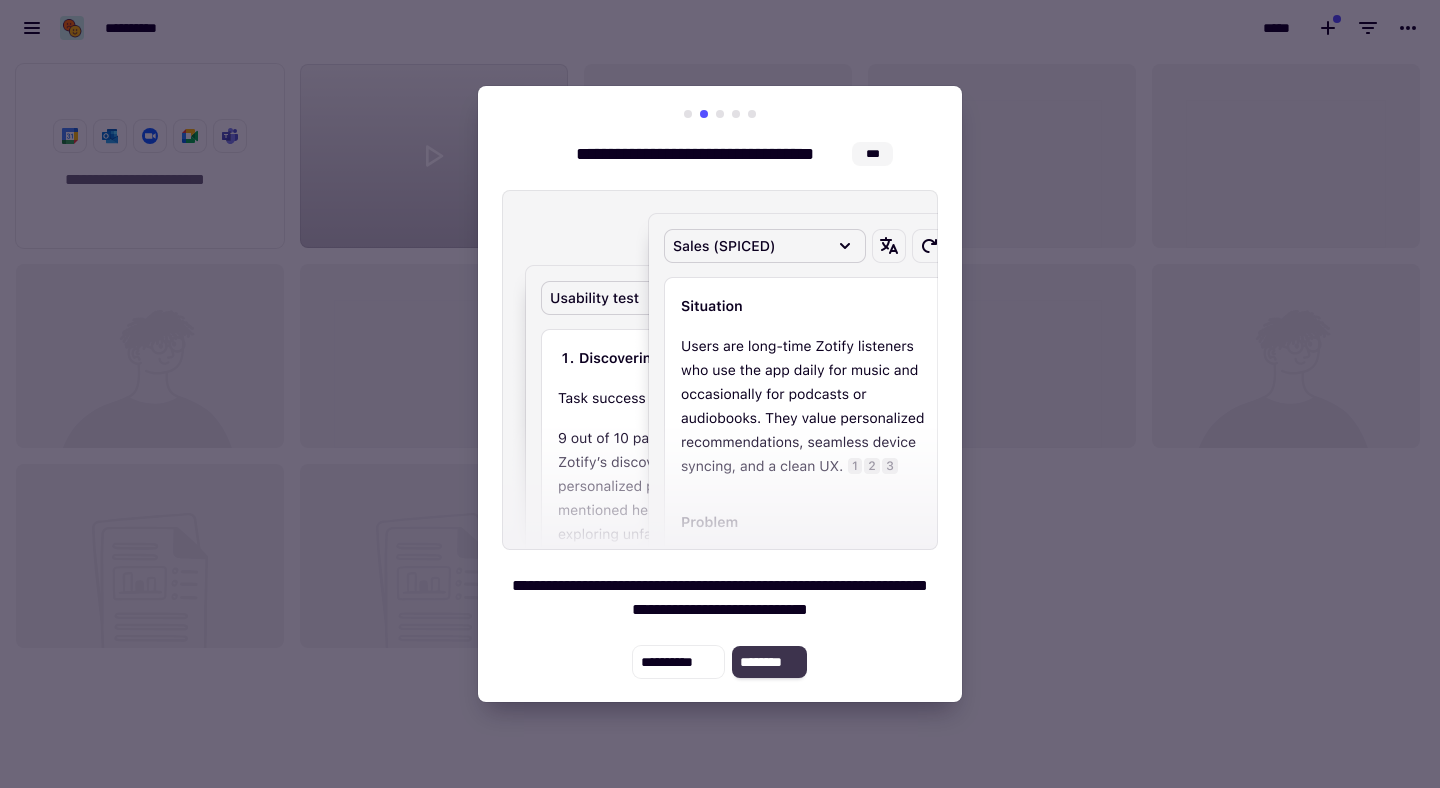 click on "********" 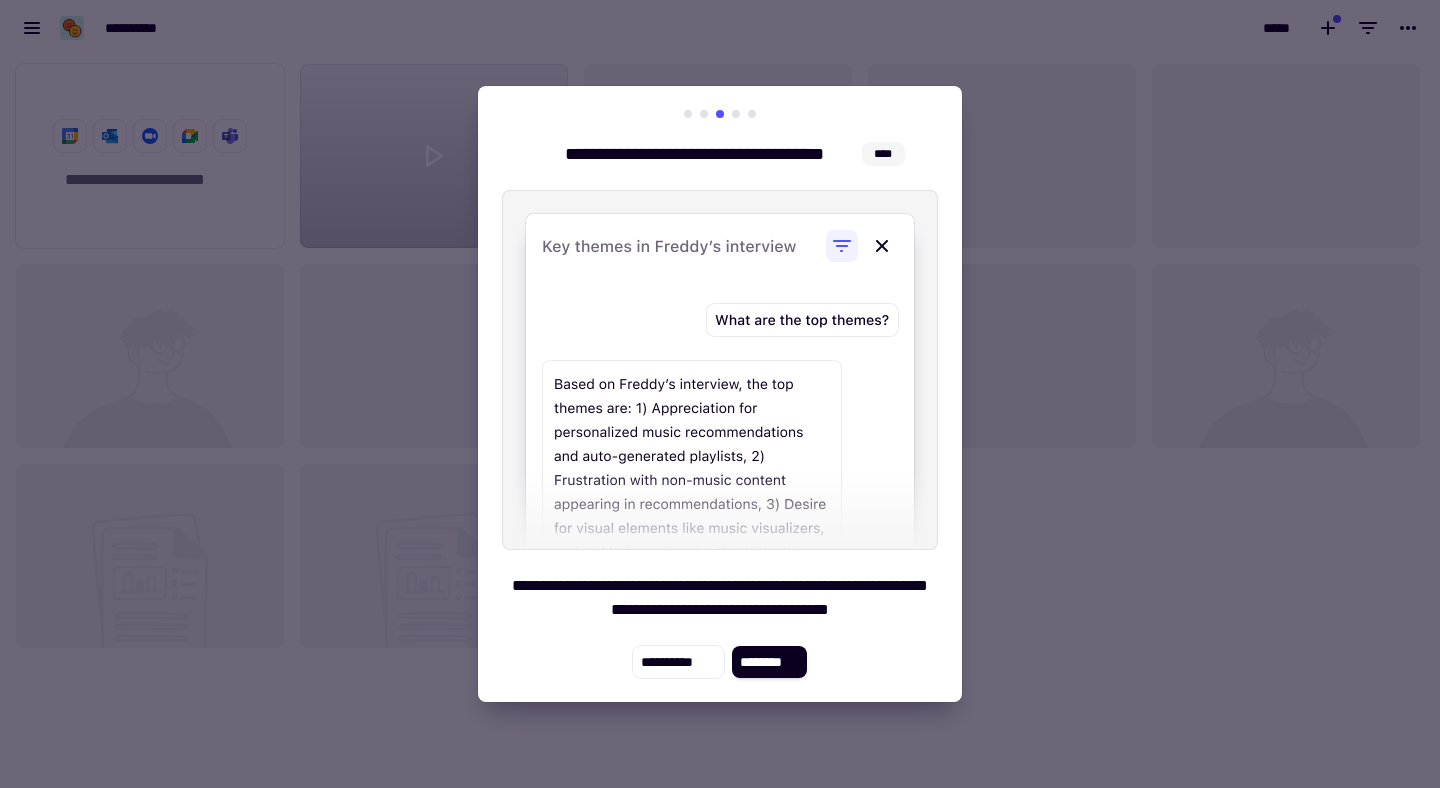 click at bounding box center [720, 370] 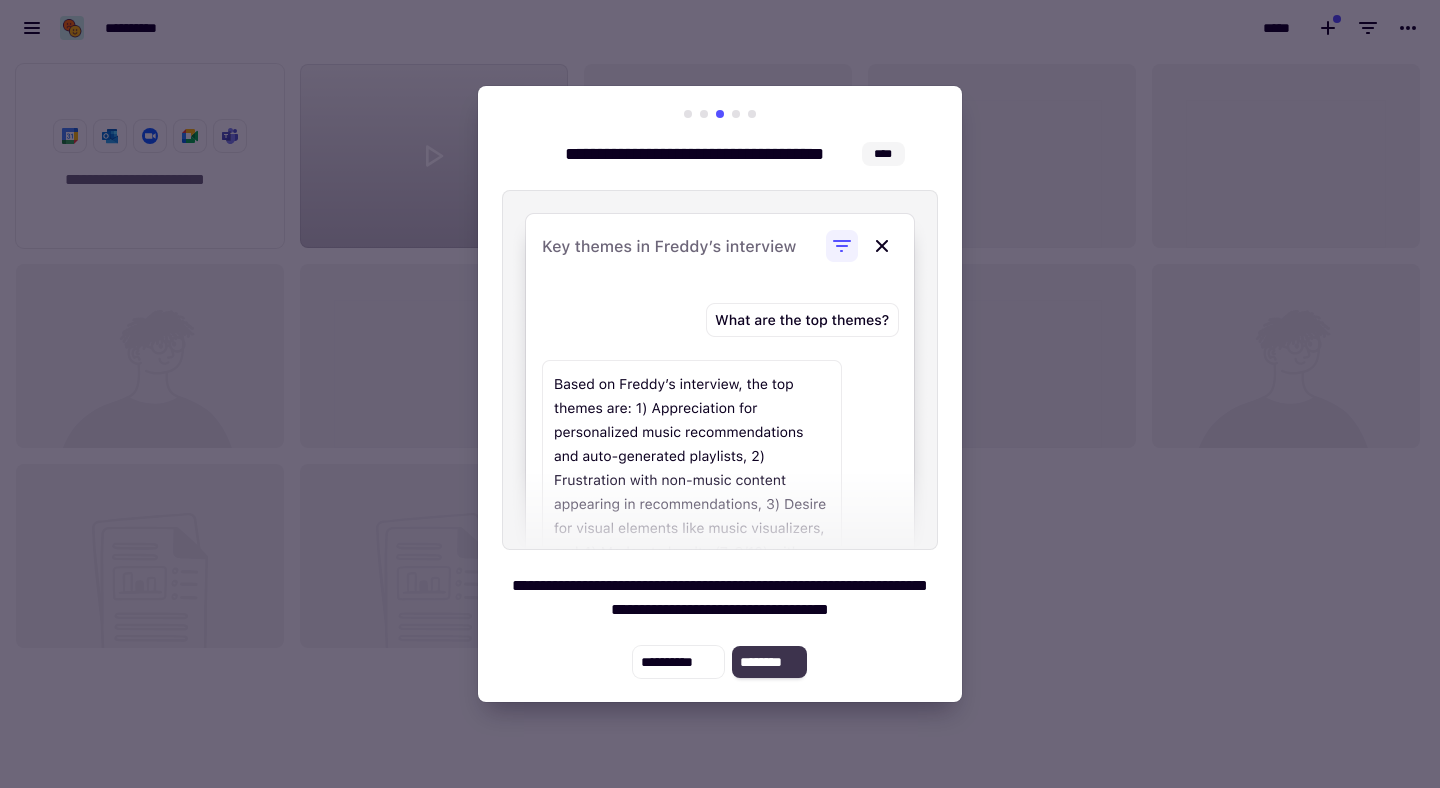 click on "********" 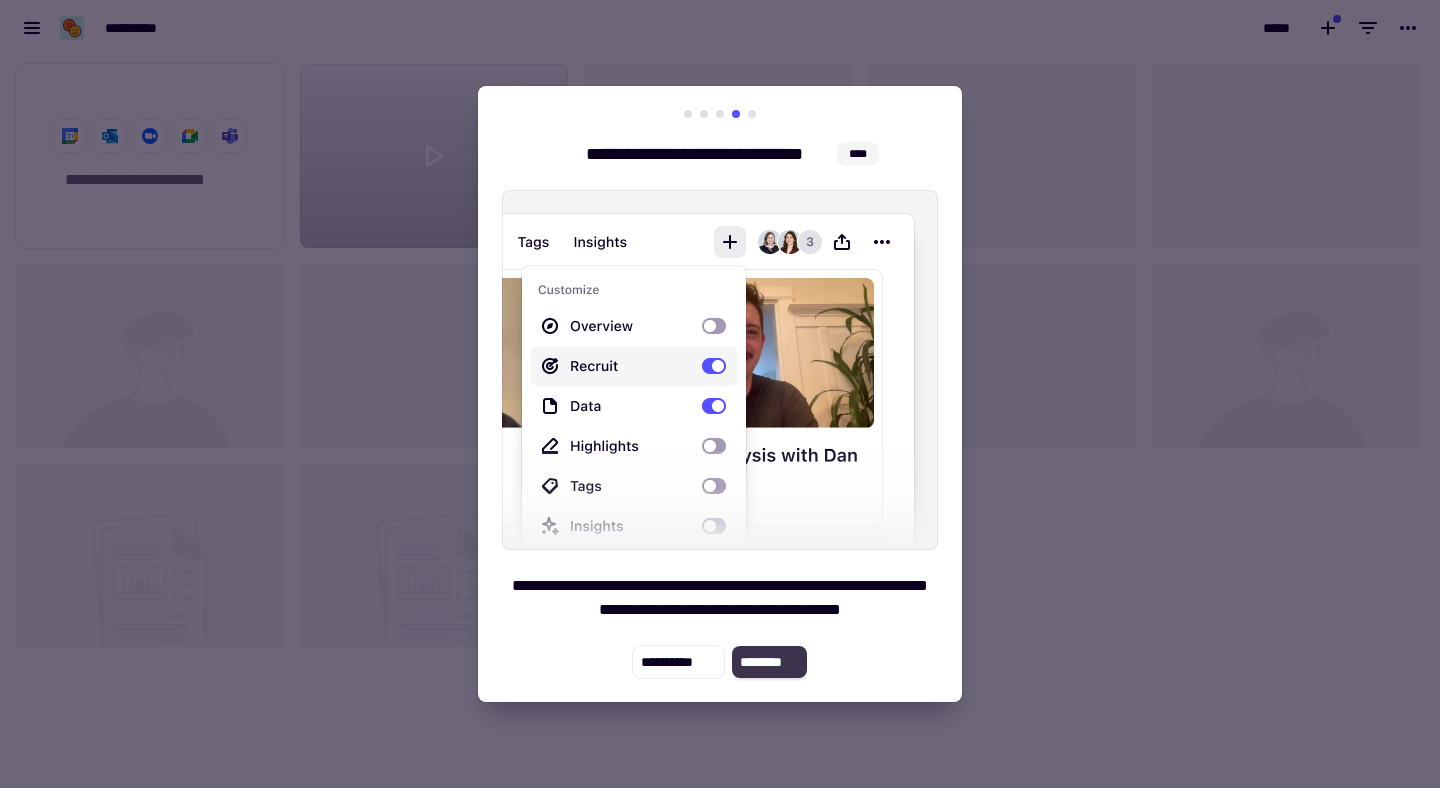 click on "********" 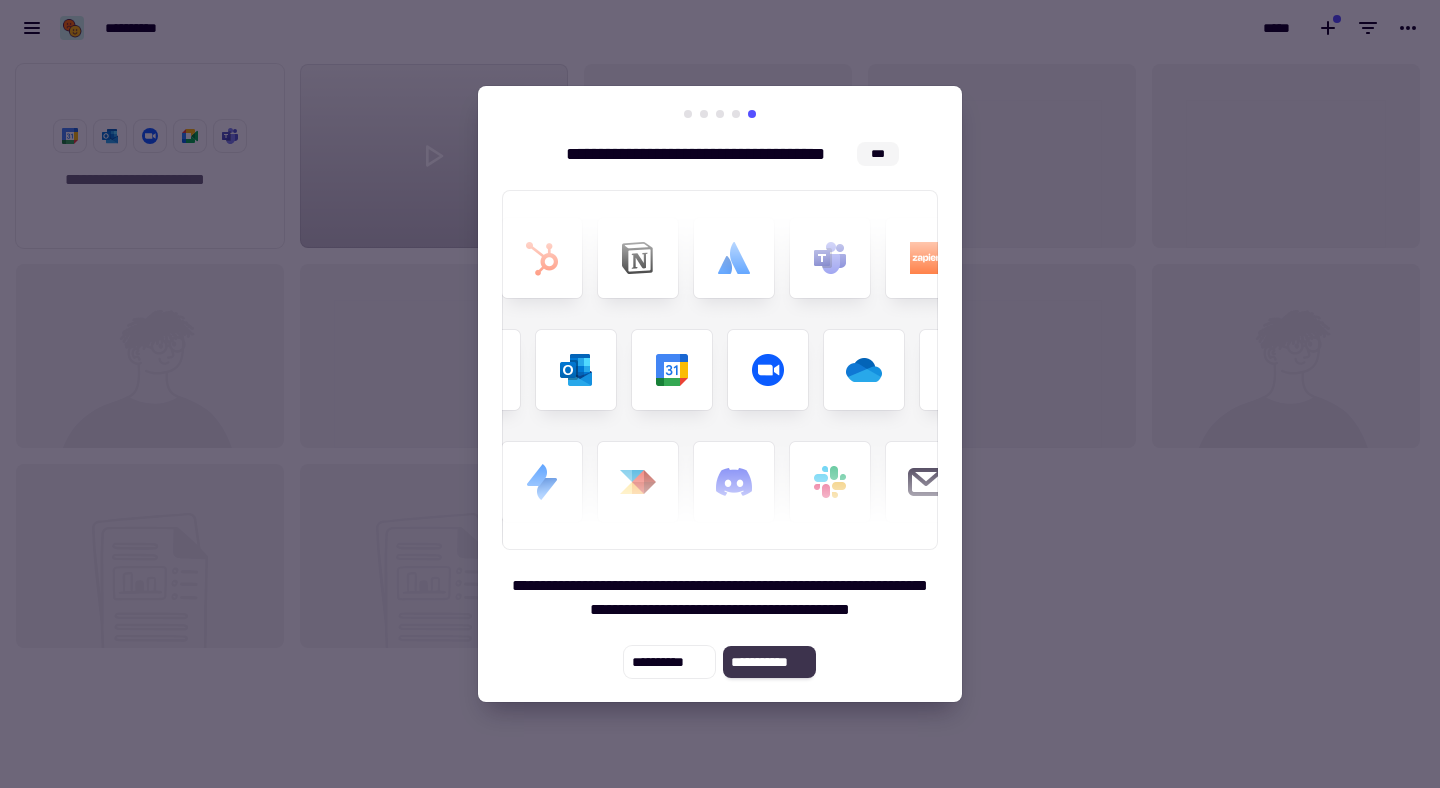 click on "**********" 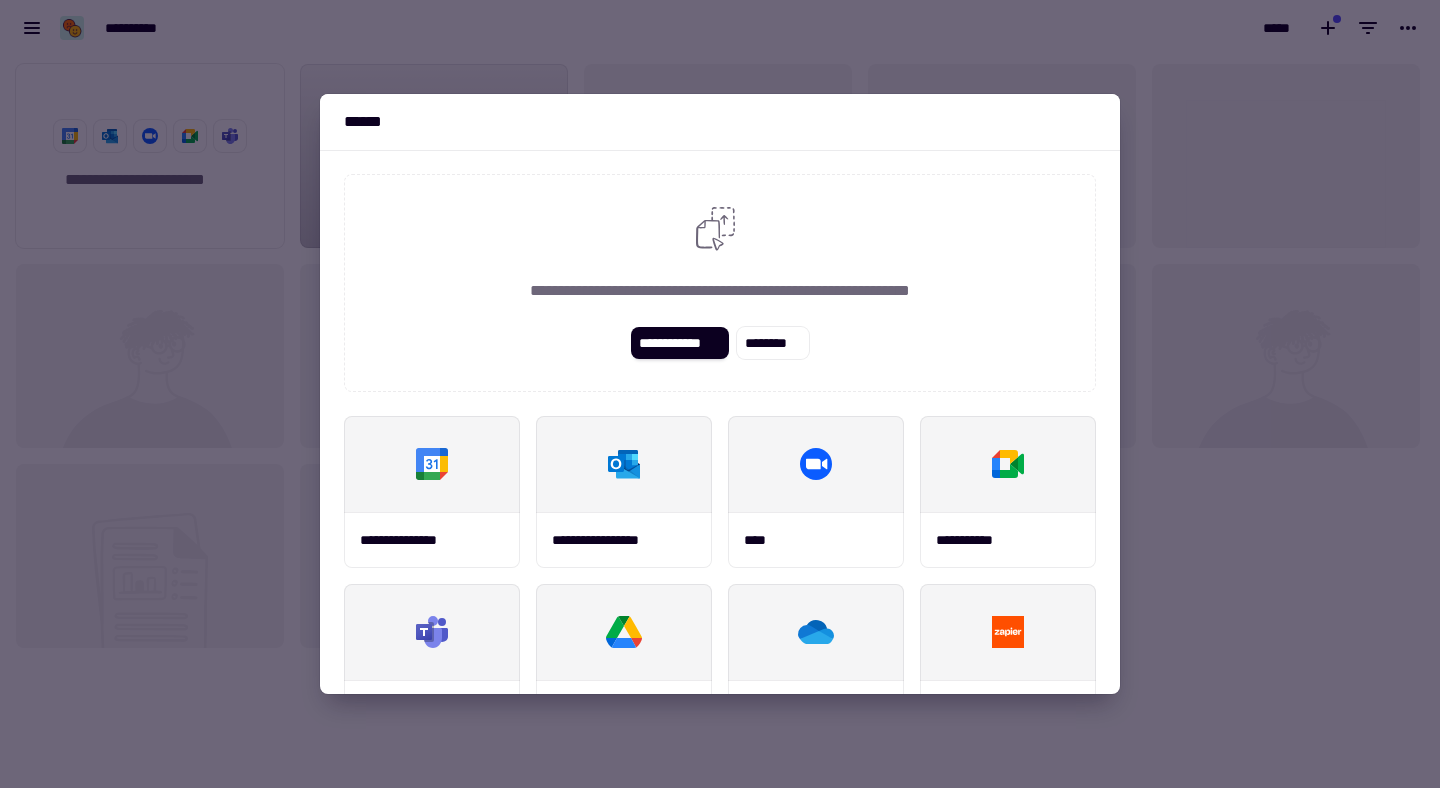 click at bounding box center (720, 394) 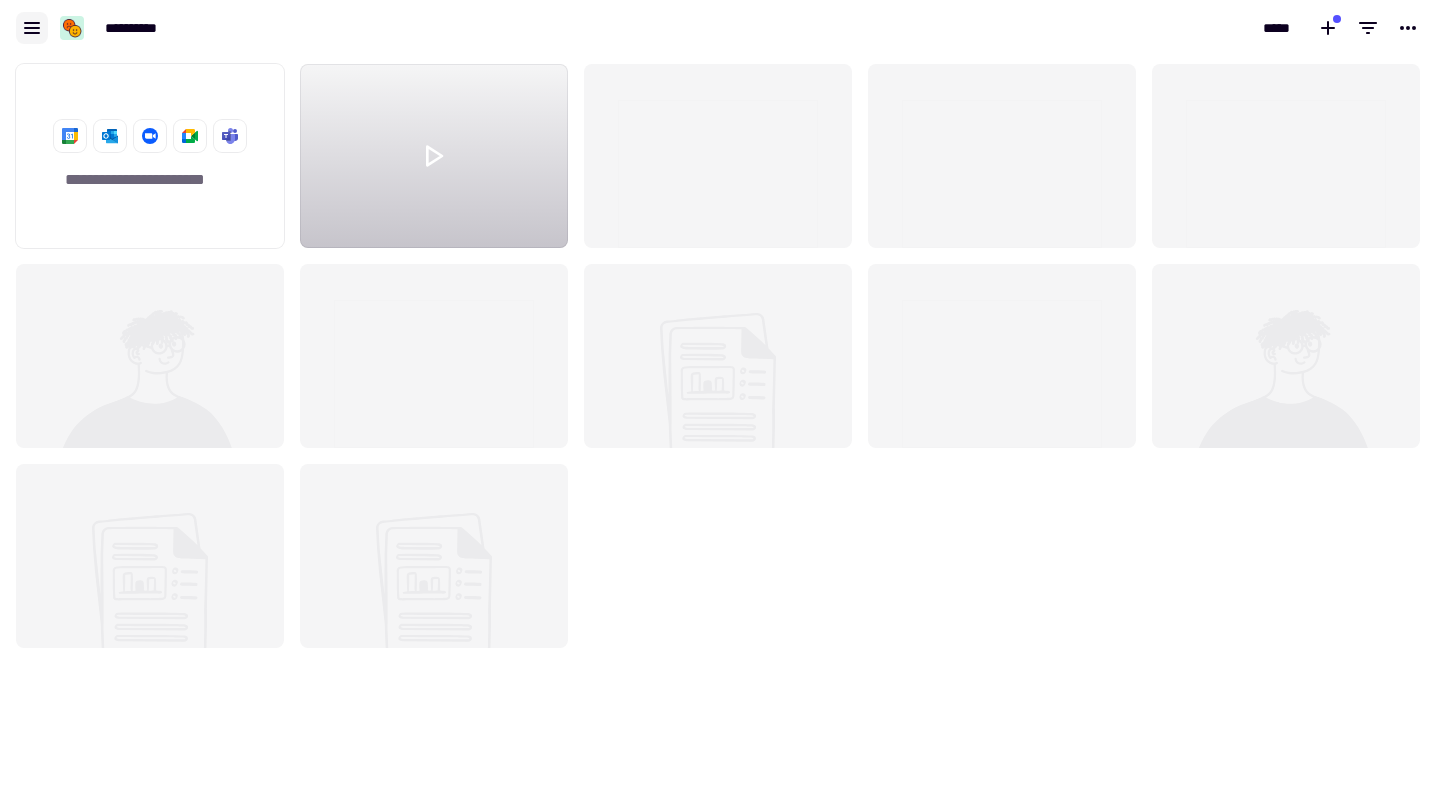 click 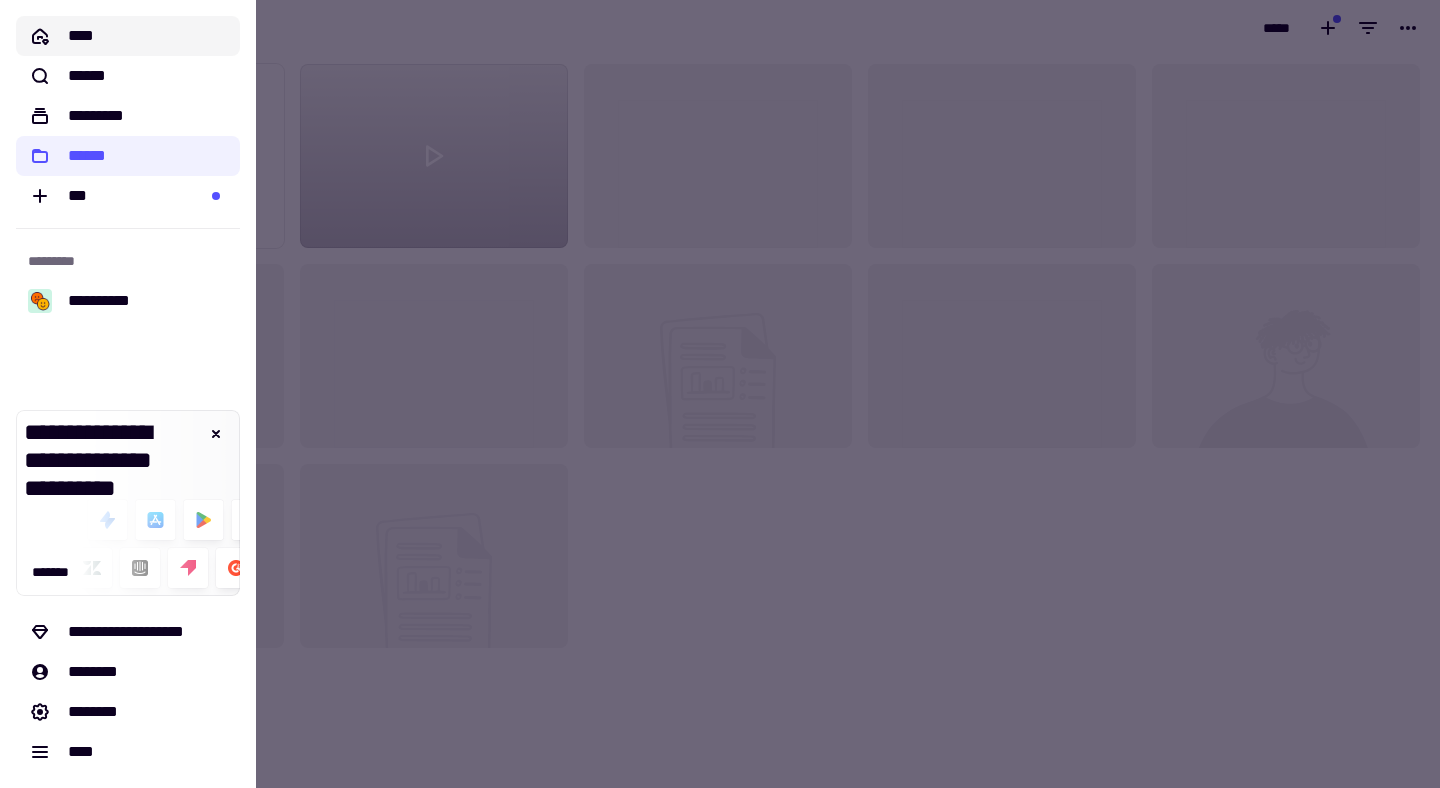click on "****" 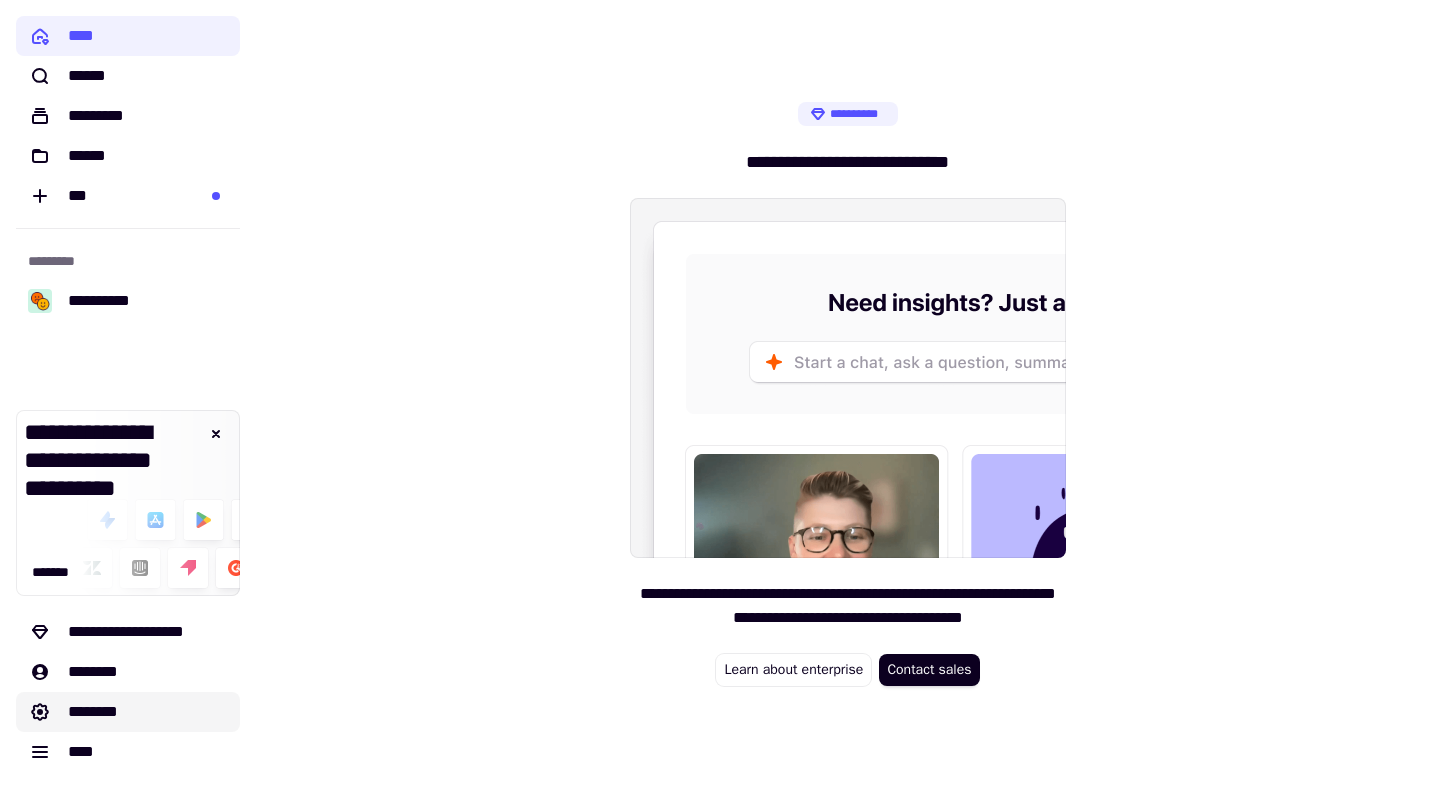 click on "********" 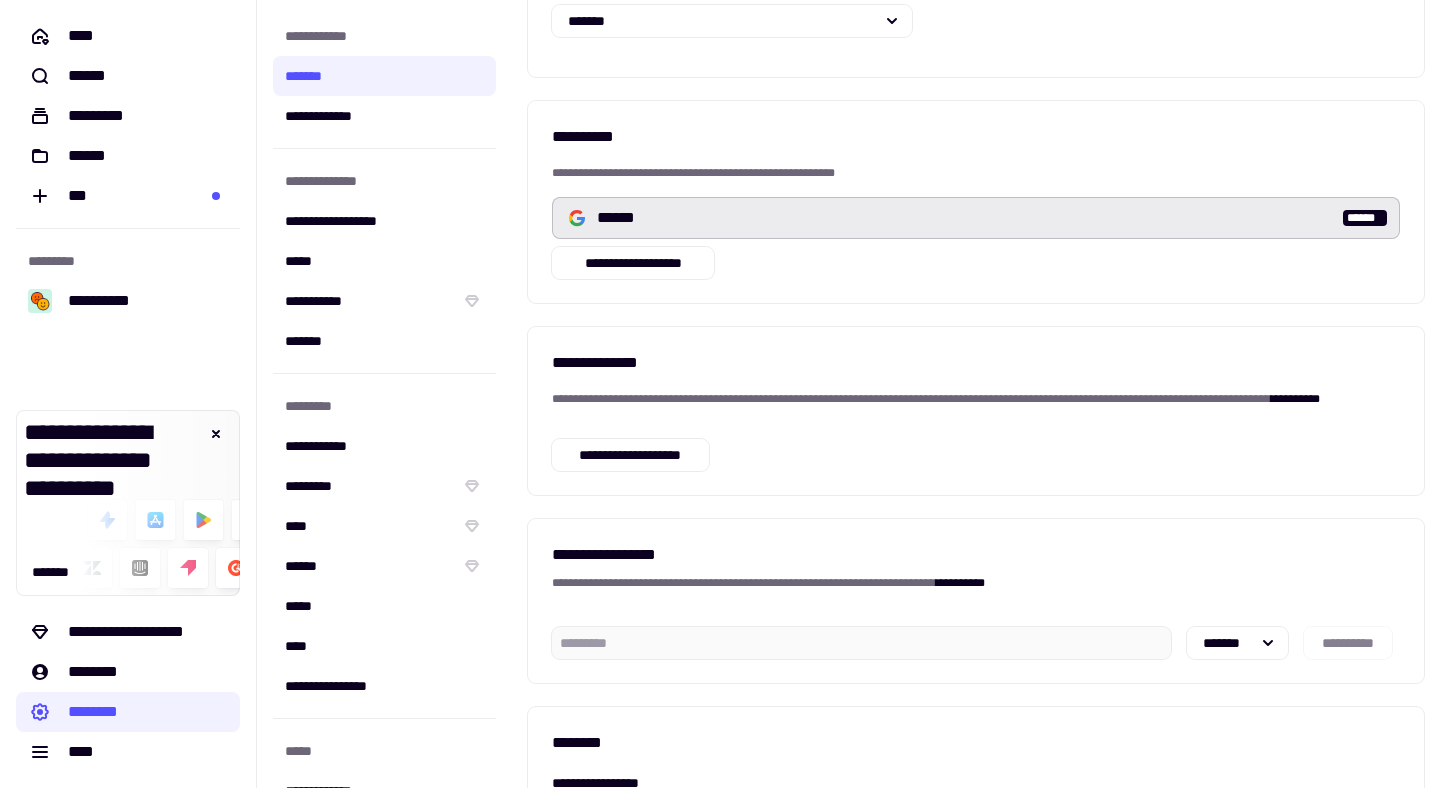 scroll, scrollTop: 0, scrollLeft: 0, axis: both 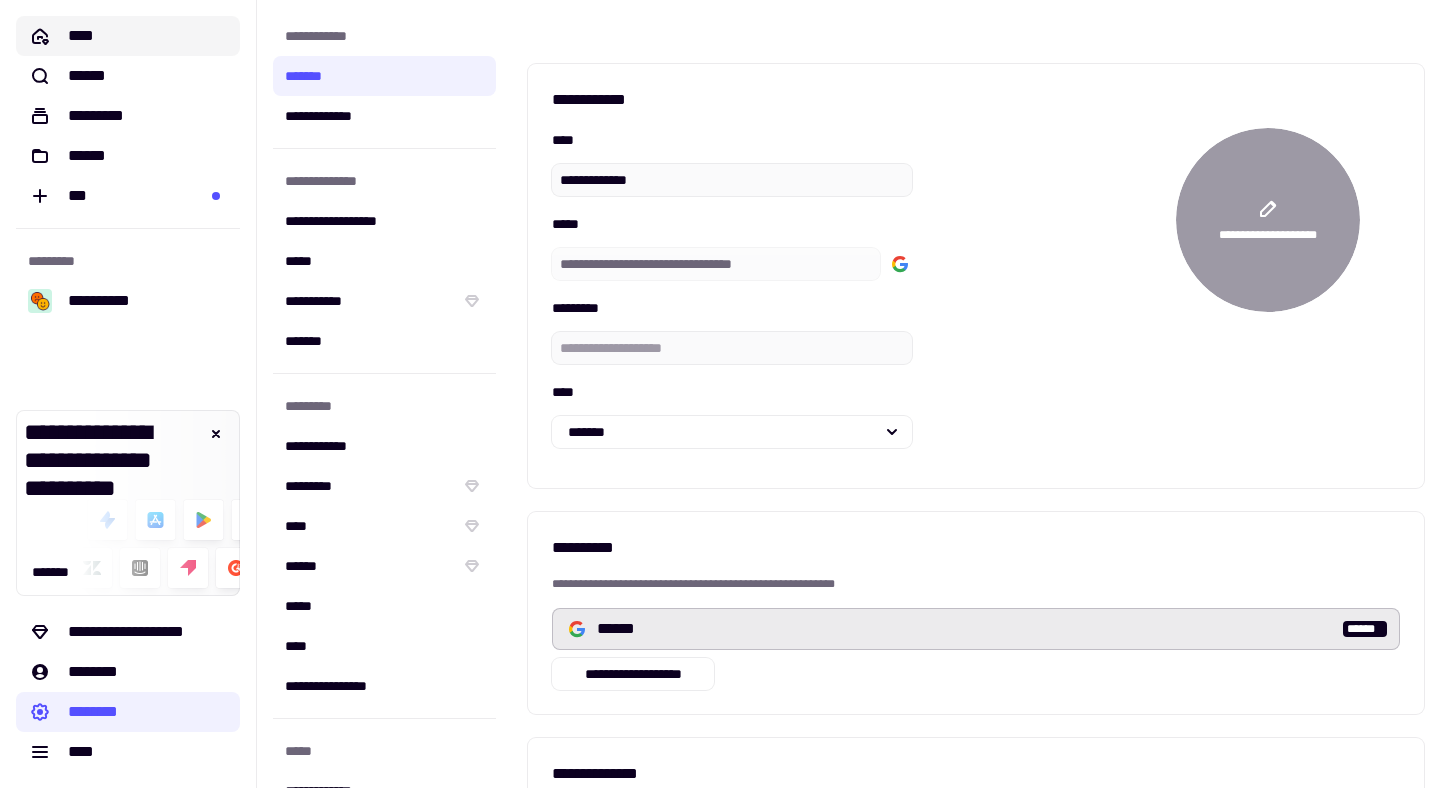 click on "****" 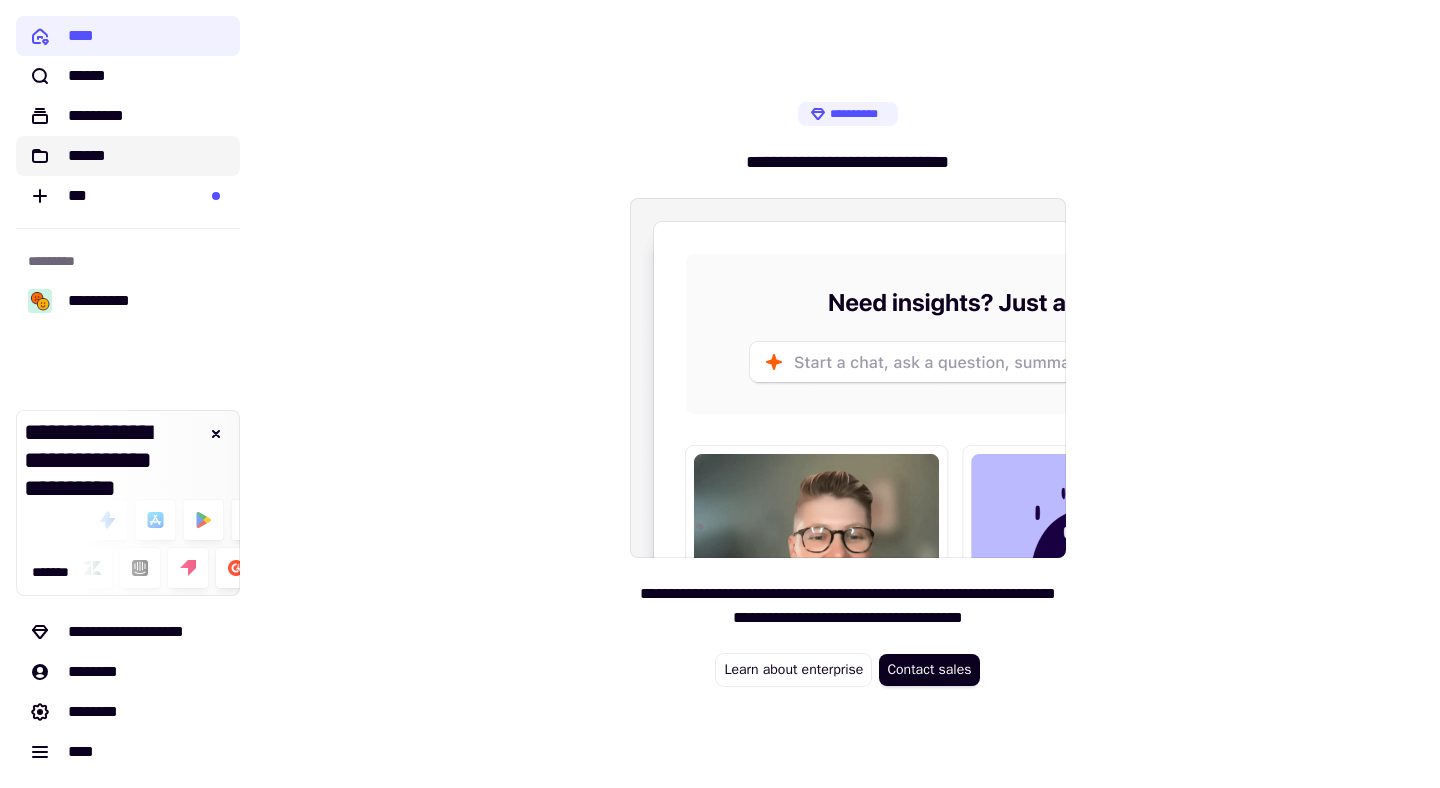 click on "******" 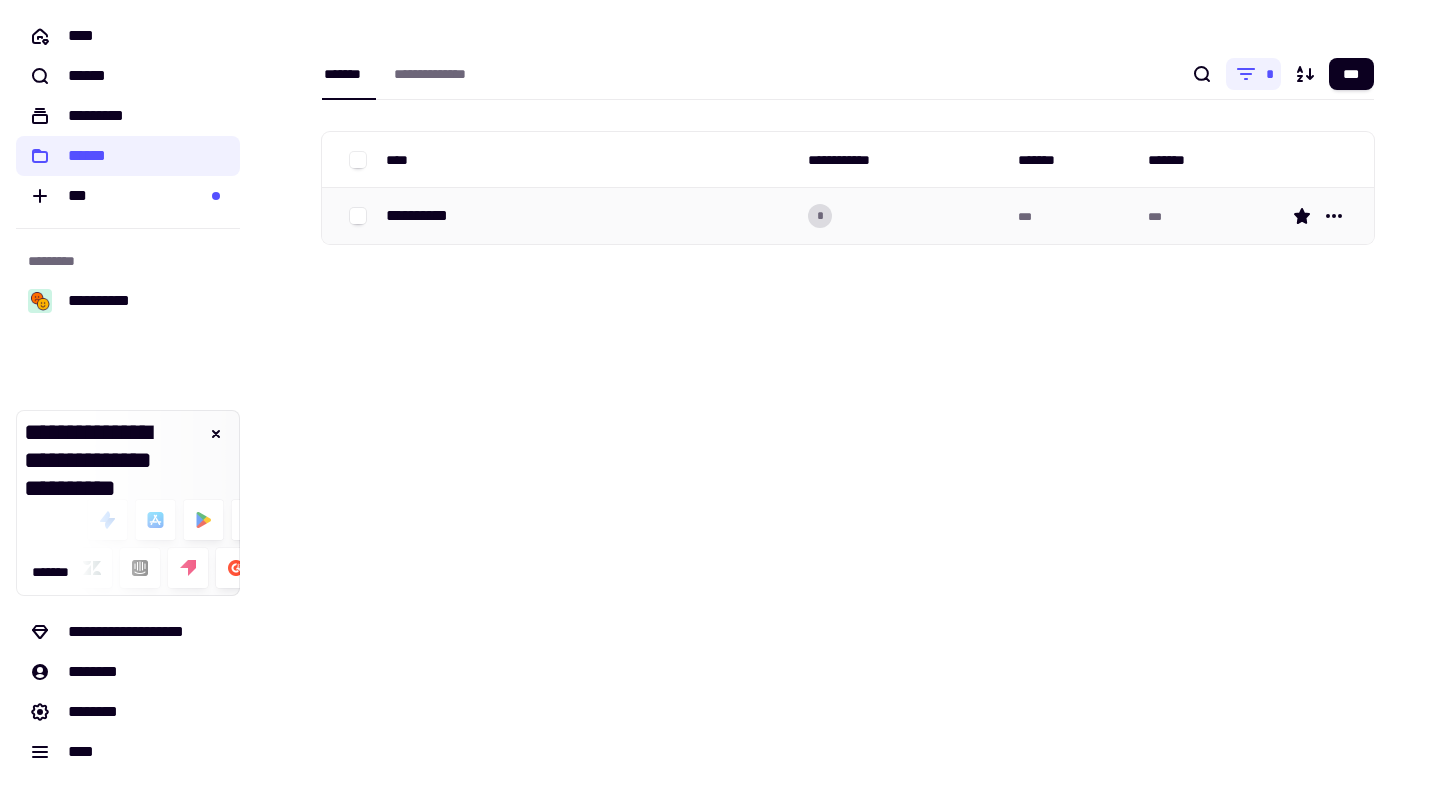 click on "**********" at bounding box center [425, 216] 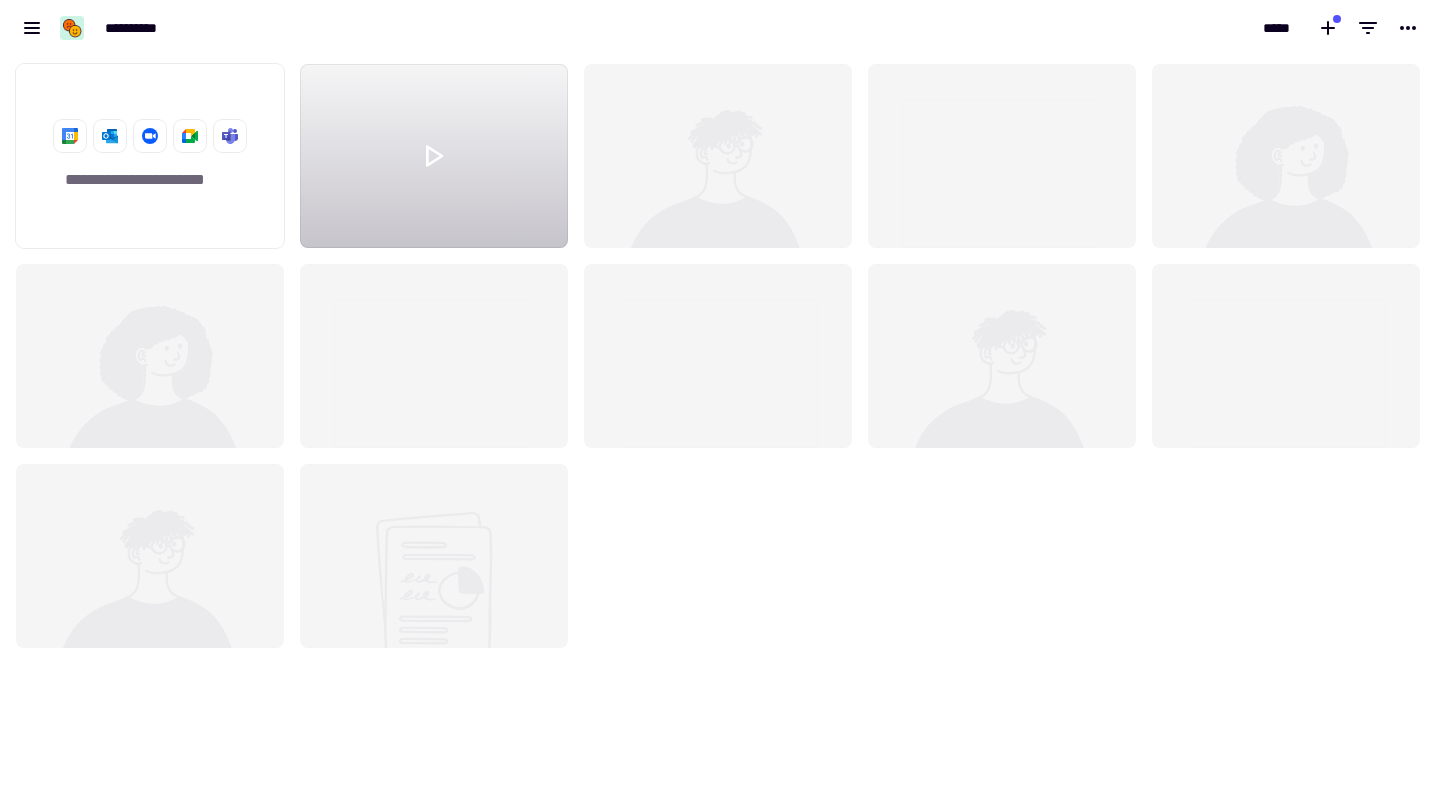 scroll, scrollTop: 1, scrollLeft: 1, axis: both 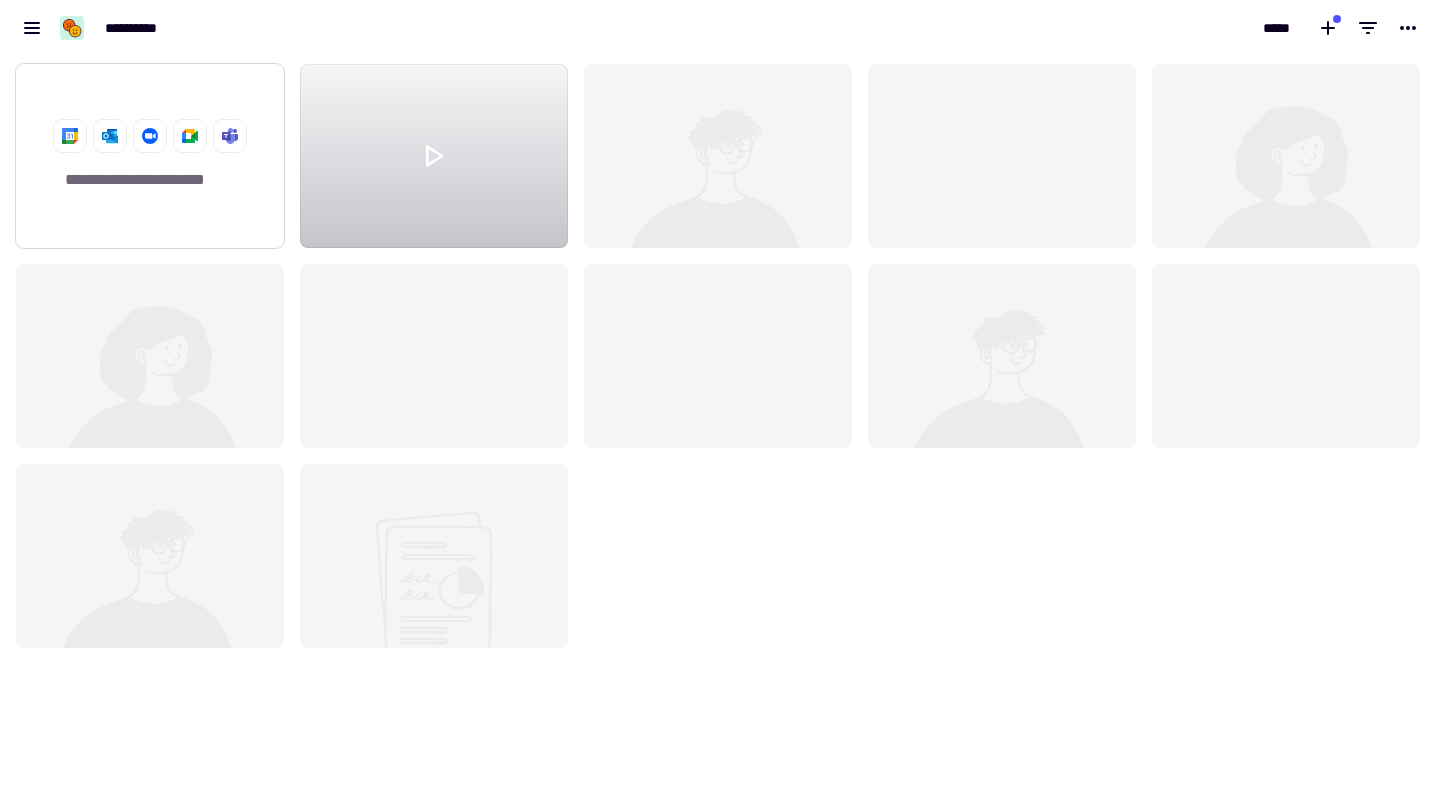 click 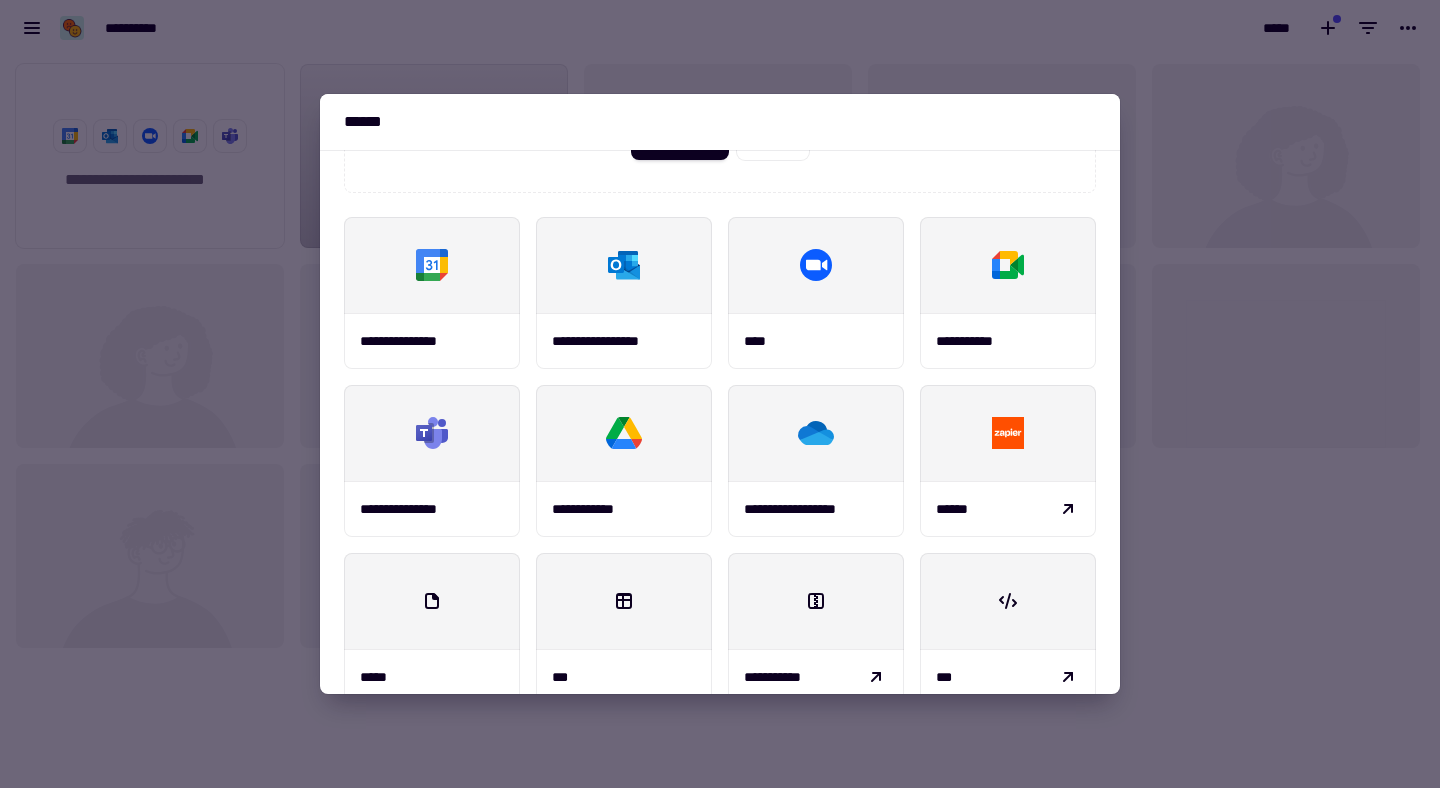 scroll, scrollTop: 0, scrollLeft: 0, axis: both 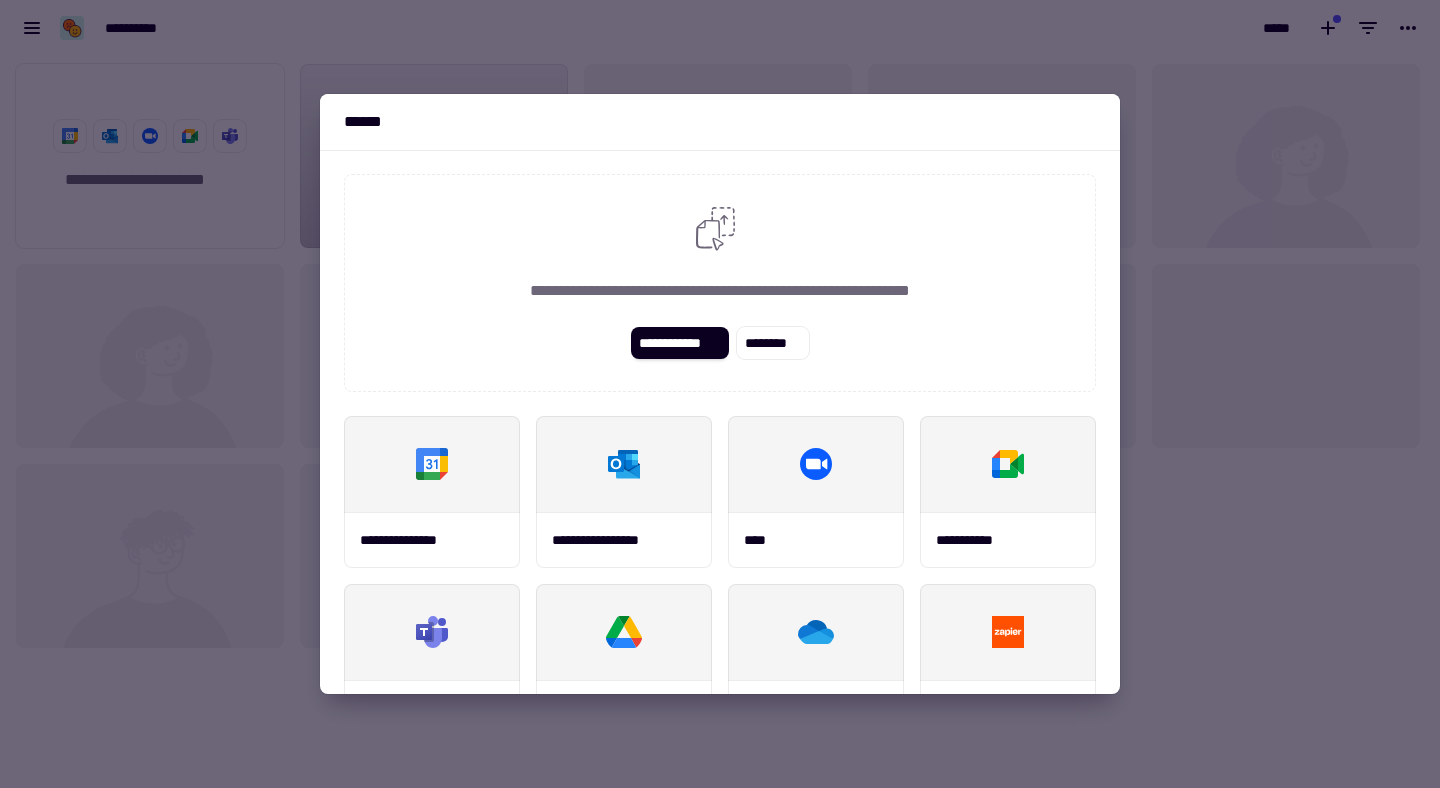 click at bounding box center (720, 394) 